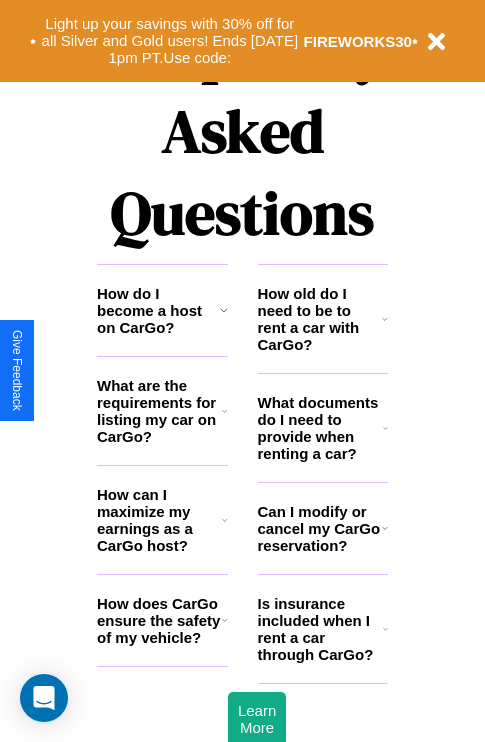 scroll, scrollTop: 2423, scrollLeft: 0, axis: vertical 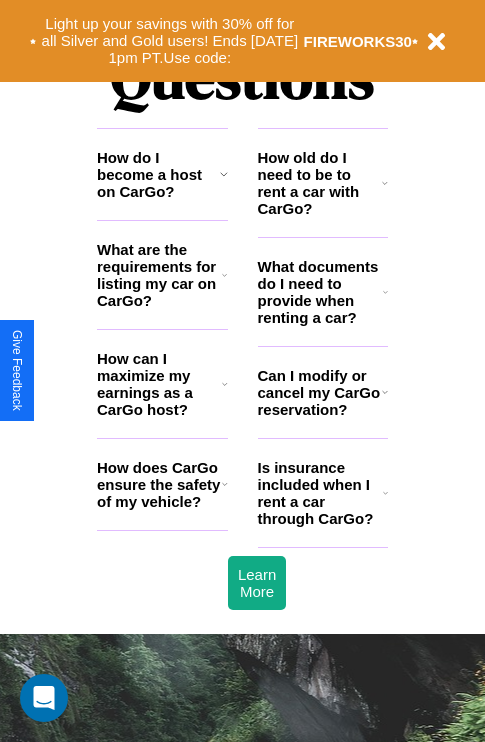 click 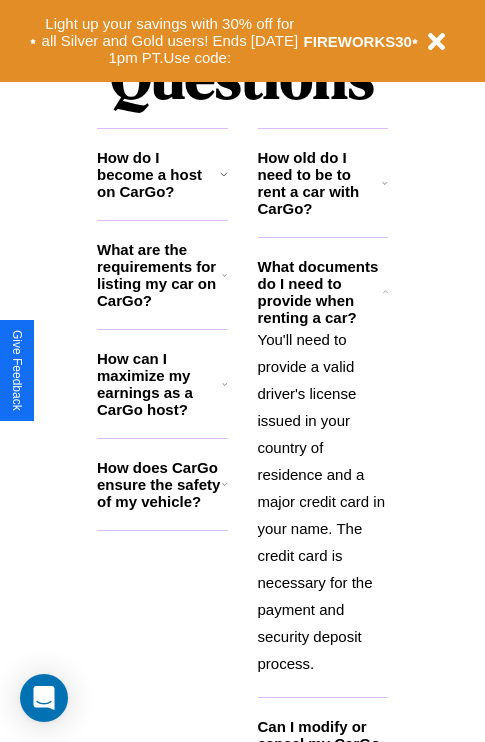 click 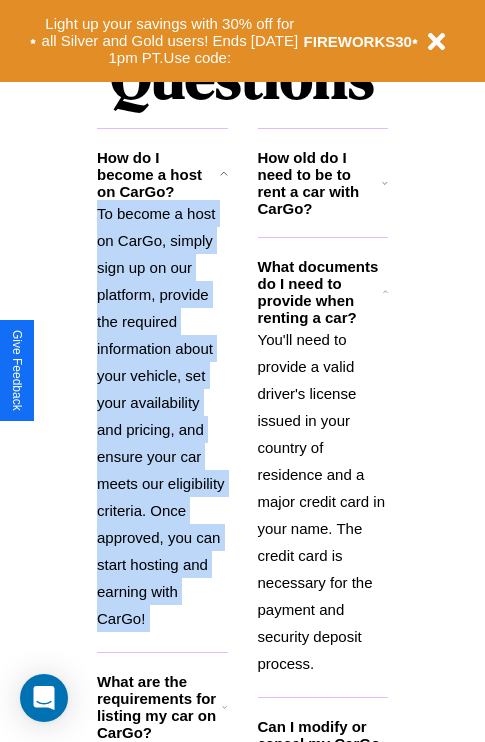 click on "To become a host on CarGo, simply sign up on our platform, provide the required information about your vehicle, set your availability and pricing, and ensure your car meets our eligibility criteria. Once approved, you can start hosting and earning with CarGo!" at bounding box center [162, 416] 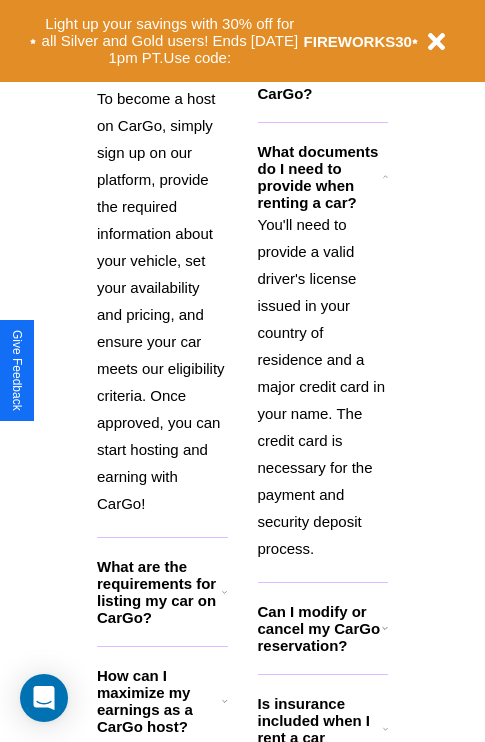 click 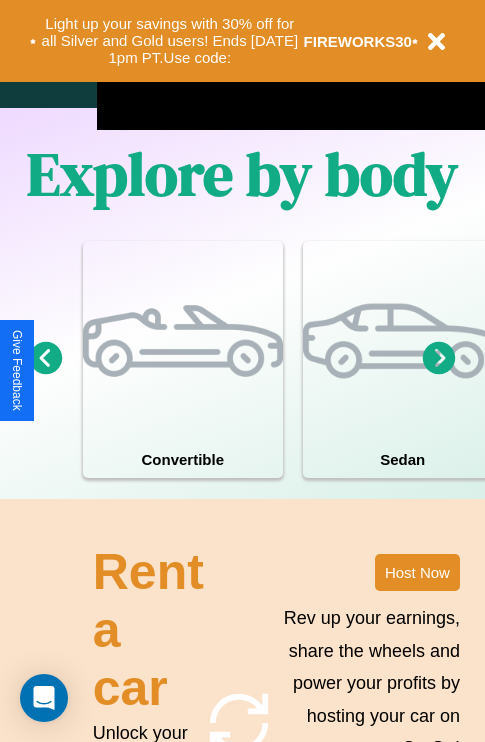 scroll, scrollTop: 1285, scrollLeft: 0, axis: vertical 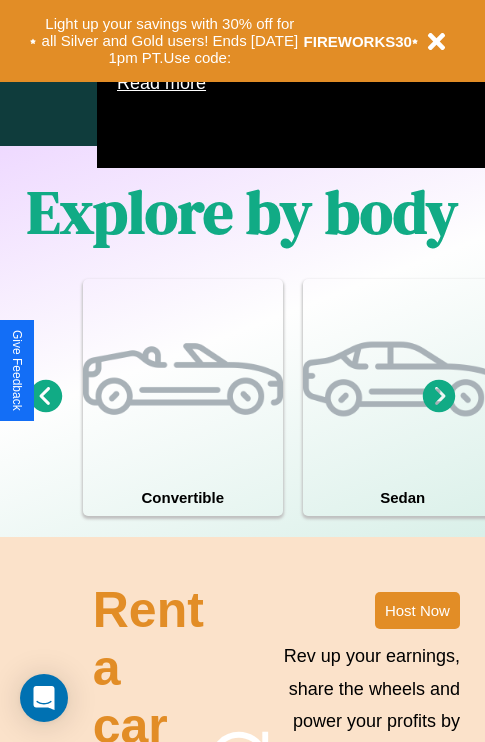 click 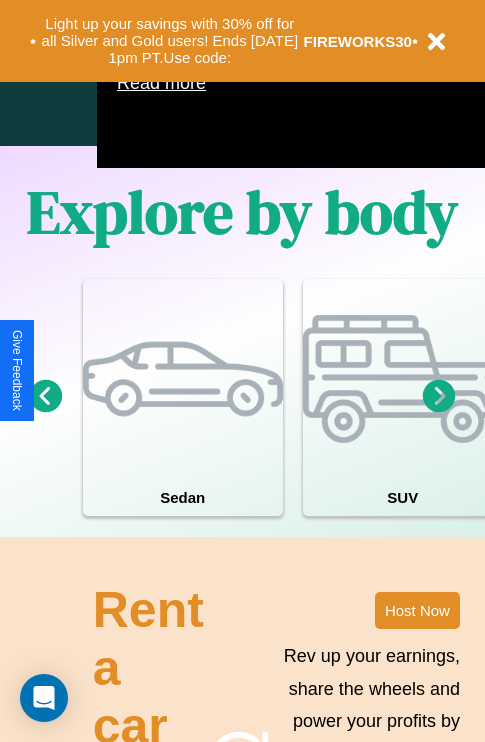 click 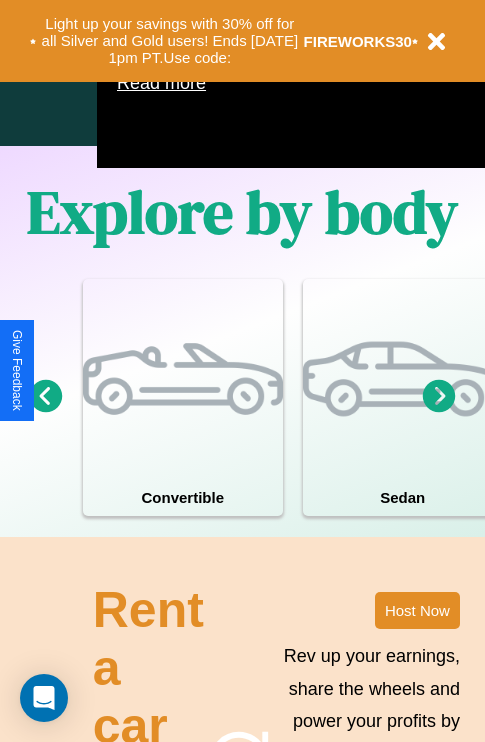 click 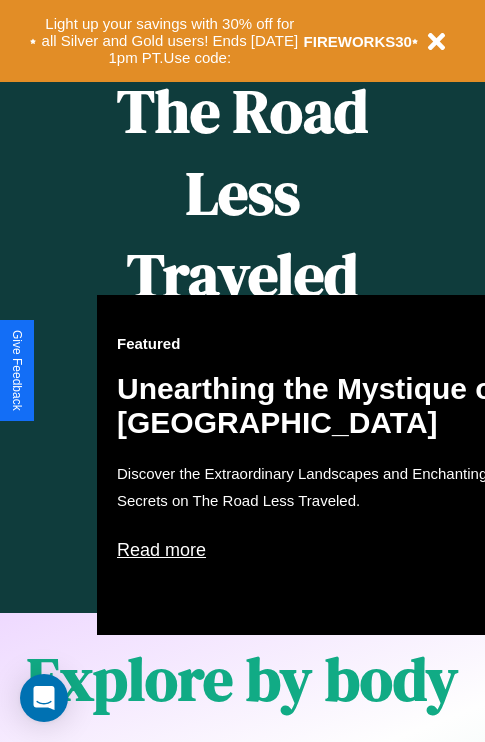 scroll, scrollTop: 817, scrollLeft: 0, axis: vertical 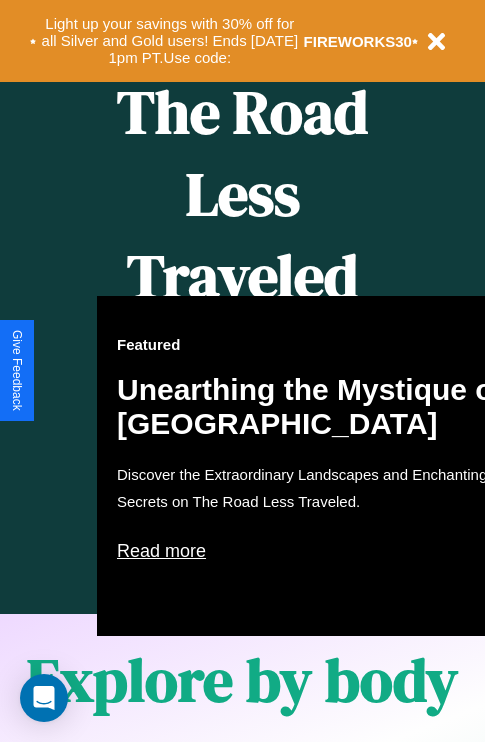 click on "Featured Unearthing the Mystique of [GEOGRAPHIC_DATA] Discover the Extraordinary Landscapes and Enchanting Secrets on The Road Less Traveled. Read more" at bounding box center [317, 466] 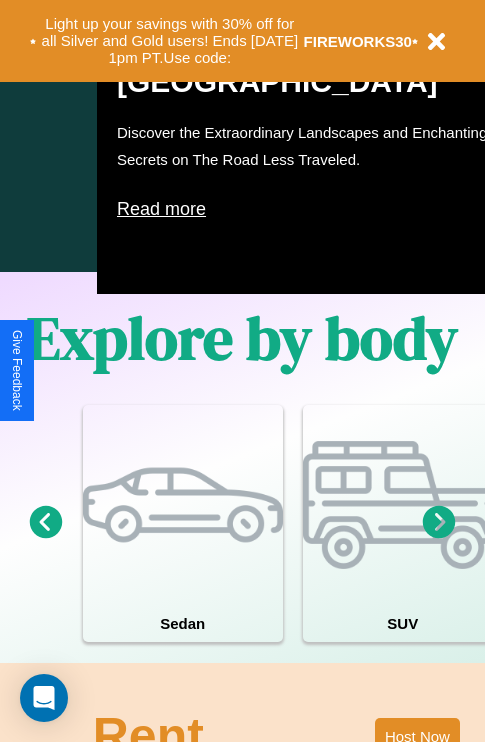 scroll, scrollTop: 1558, scrollLeft: 0, axis: vertical 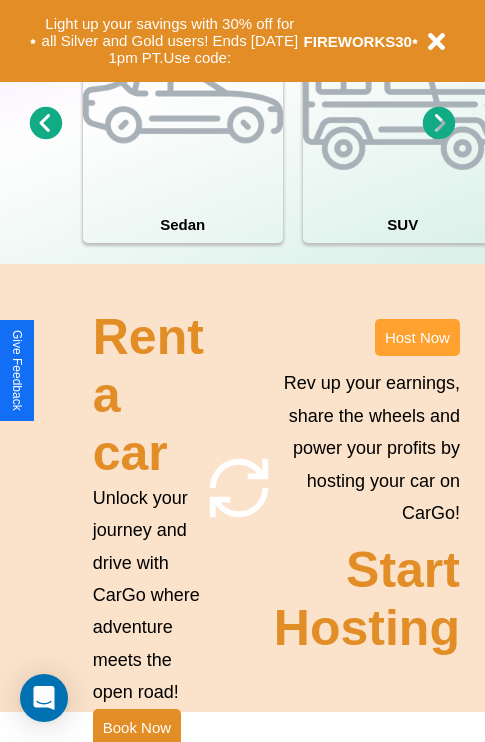 click on "Host Now" at bounding box center [417, 337] 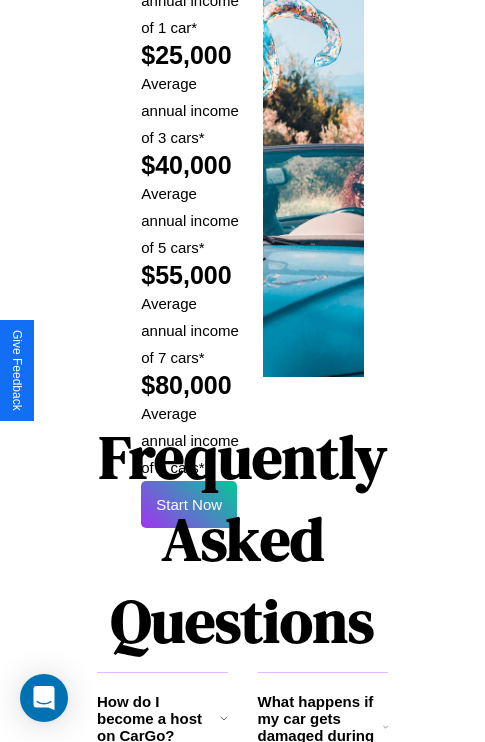 scroll, scrollTop: 3255, scrollLeft: 0, axis: vertical 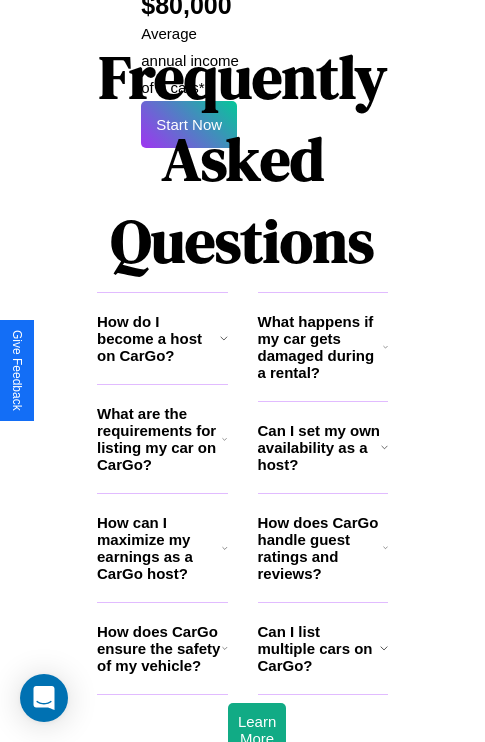 click 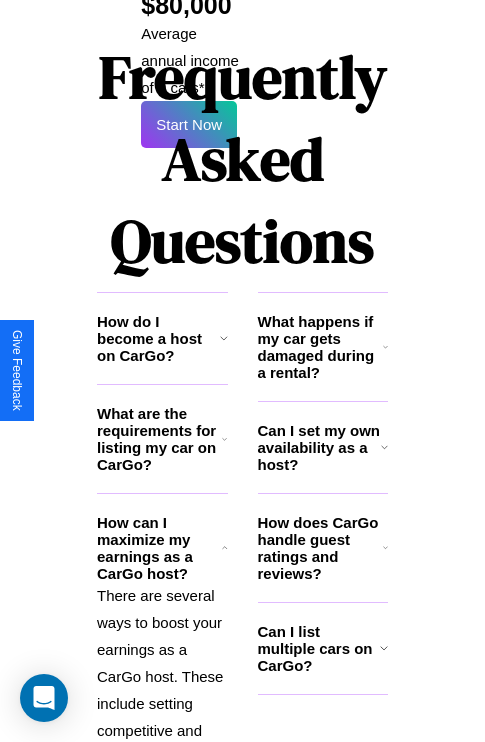 click on "Can I list multiple cars on CarGo?" at bounding box center [319, 648] 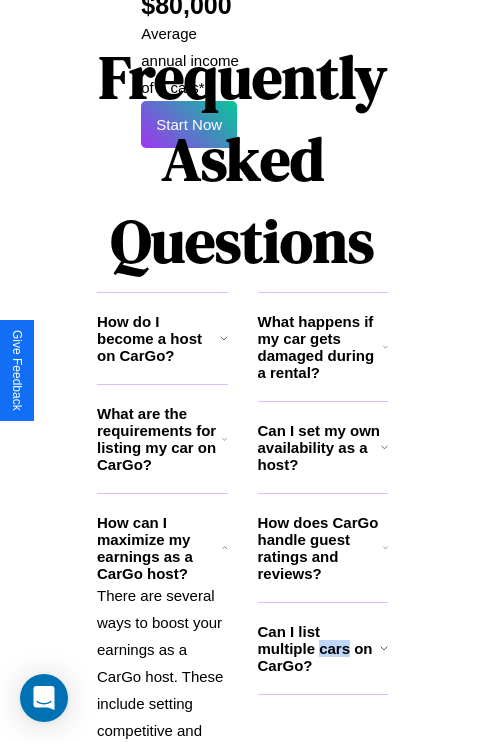 click on "Can I list multiple cars on CarGo?" at bounding box center (319, 648) 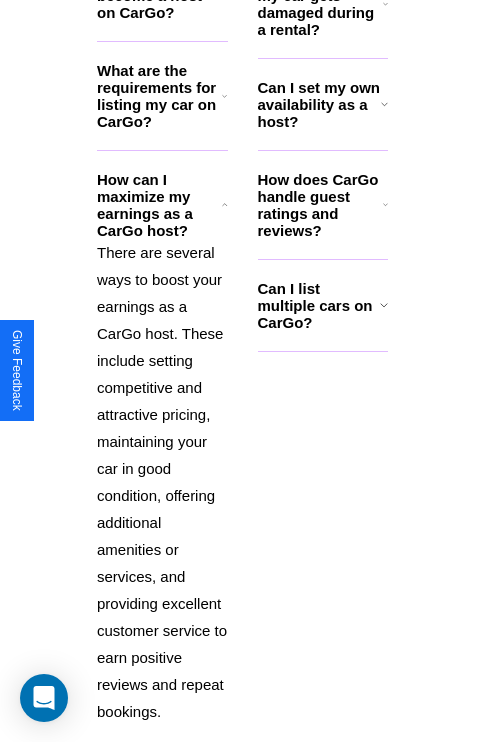 click 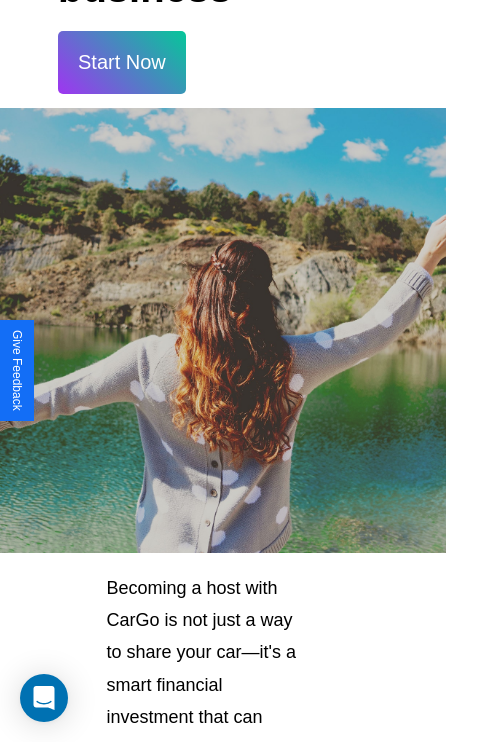 scroll, scrollTop: 35, scrollLeft: 39, axis: both 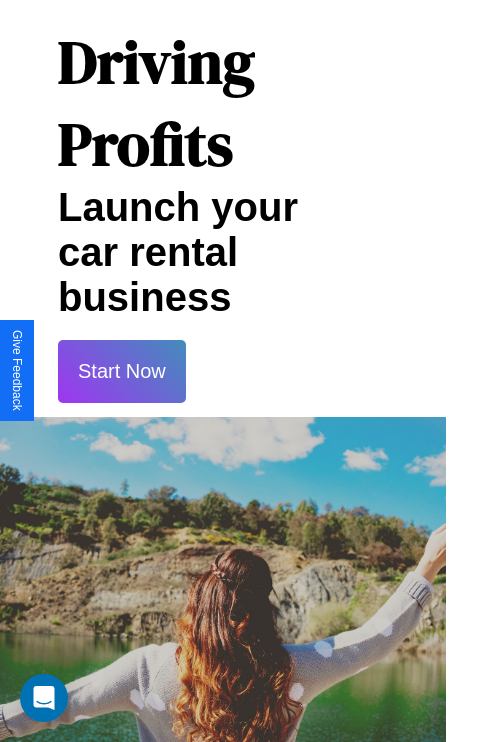 click on "Start Now" at bounding box center [122, 371] 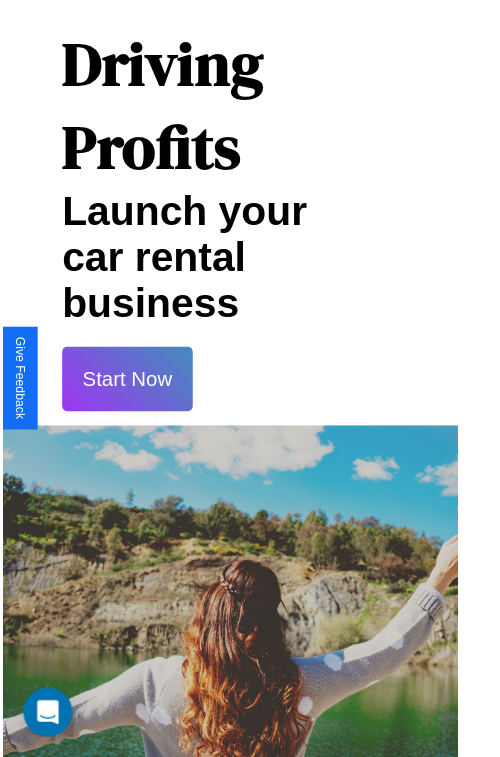 scroll, scrollTop: 35, scrollLeft: 34, axis: both 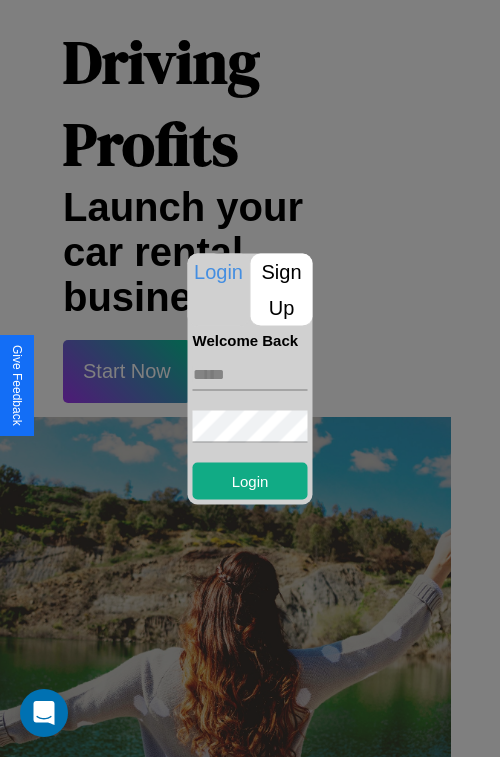click at bounding box center [250, 374] 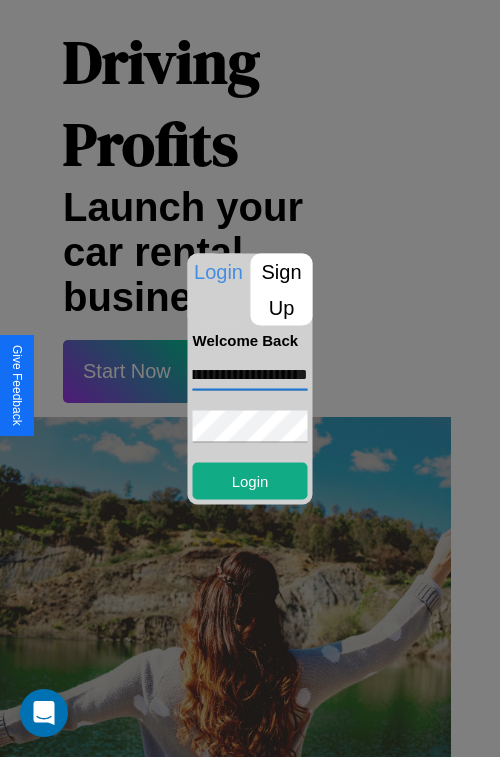 scroll, scrollTop: 0, scrollLeft: 84, axis: horizontal 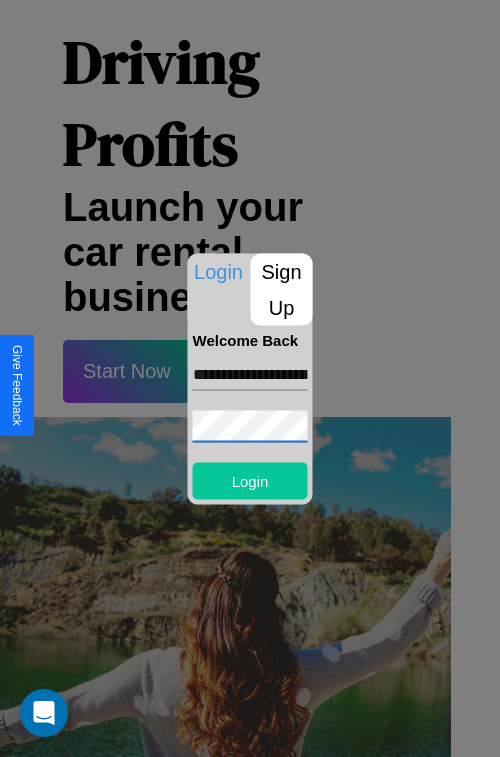 click on "Login" at bounding box center [250, 480] 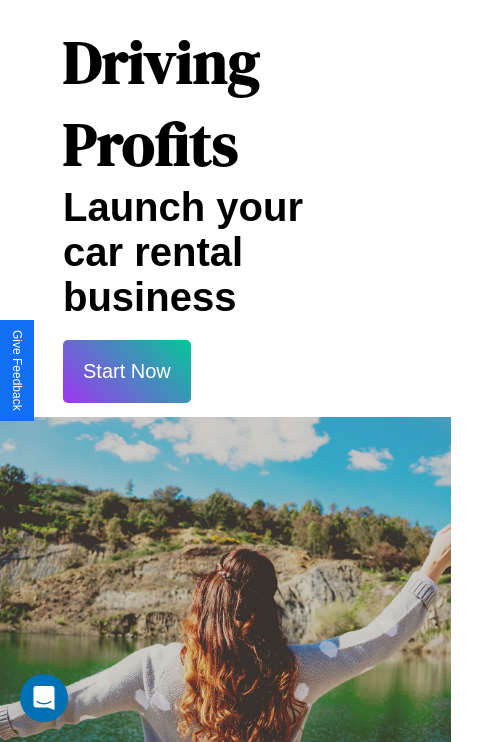 scroll, scrollTop: 37, scrollLeft: 34, axis: both 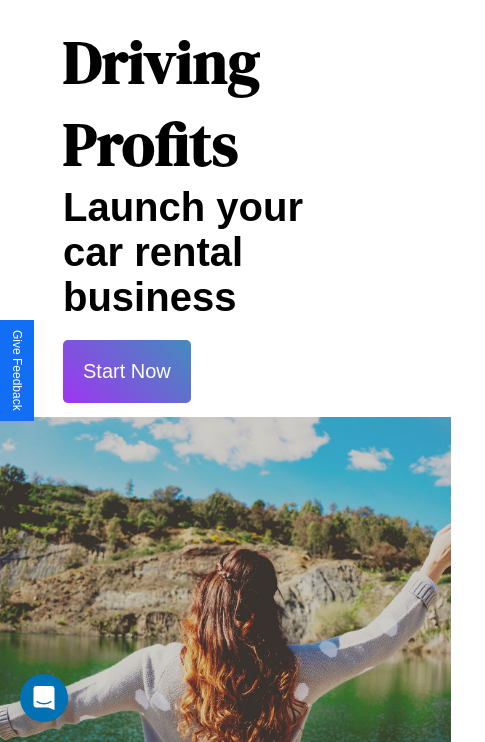 click on "Start Now" at bounding box center [127, 371] 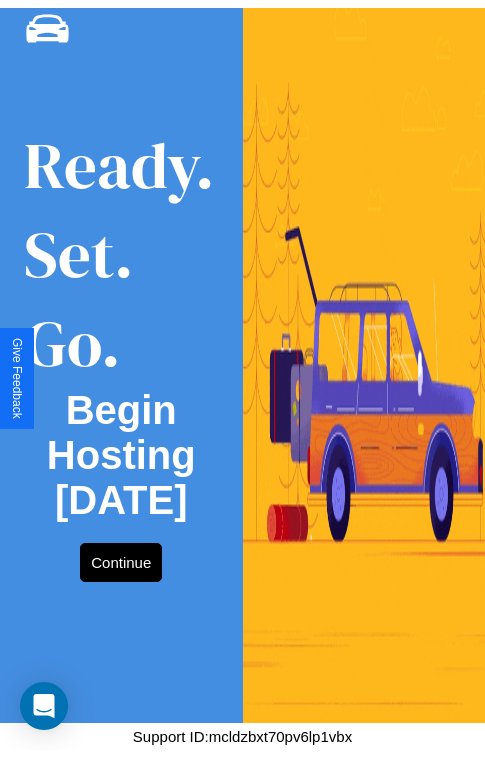 scroll, scrollTop: 0, scrollLeft: 0, axis: both 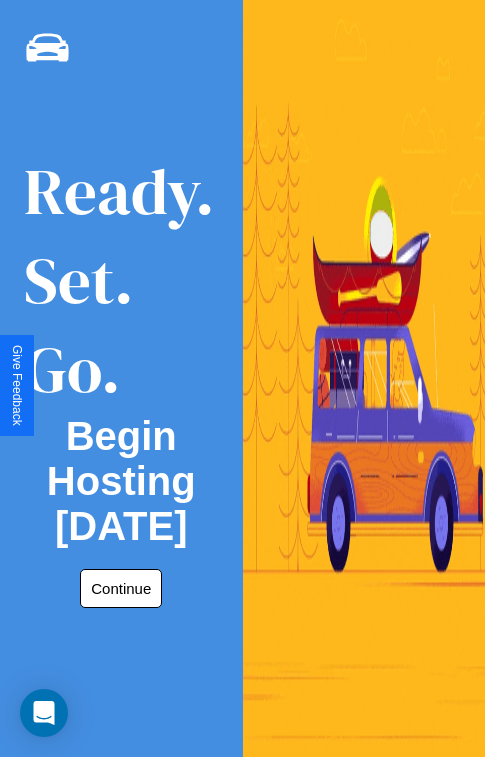 click on "Continue" at bounding box center (121, 588) 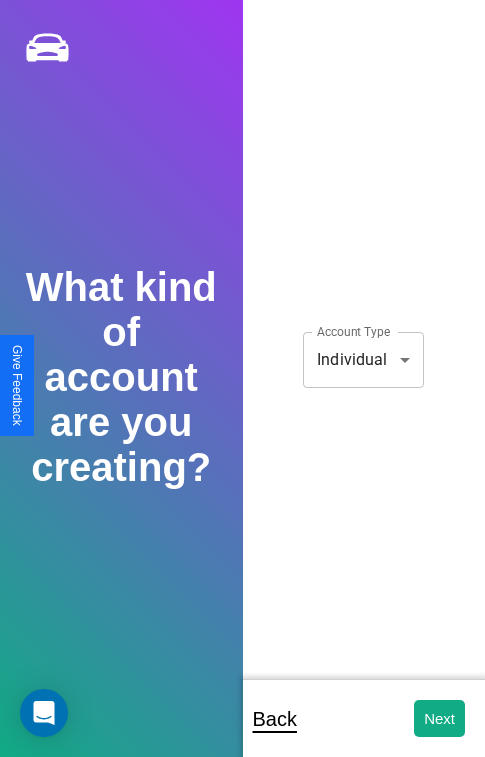 click on "**********" at bounding box center [242, 392] 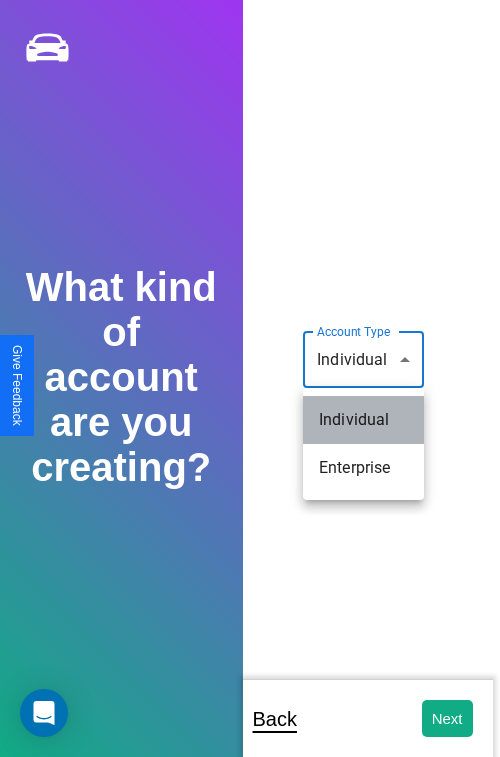 click on "Individual" at bounding box center (363, 420) 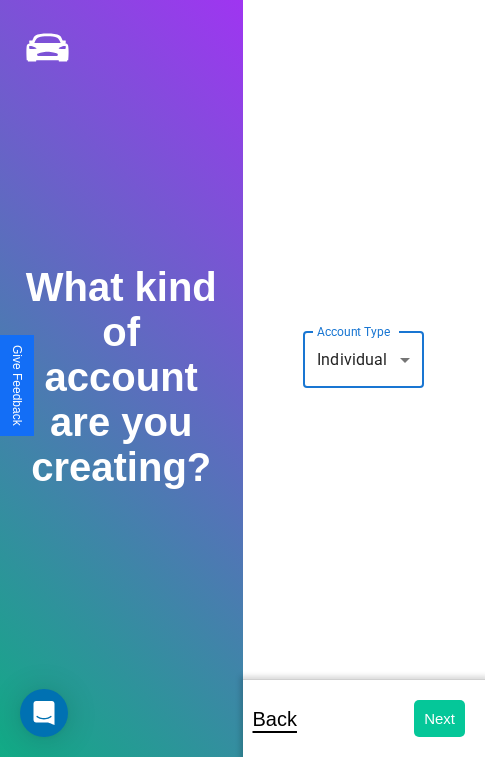 click on "Next" at bounding box center (439, 718) 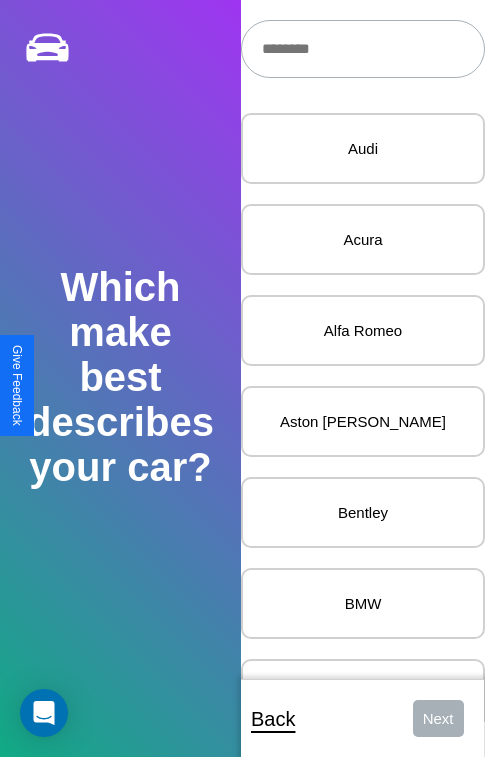 scroll, scrollTop: 27, scrollLeft: 0, axis: vertical 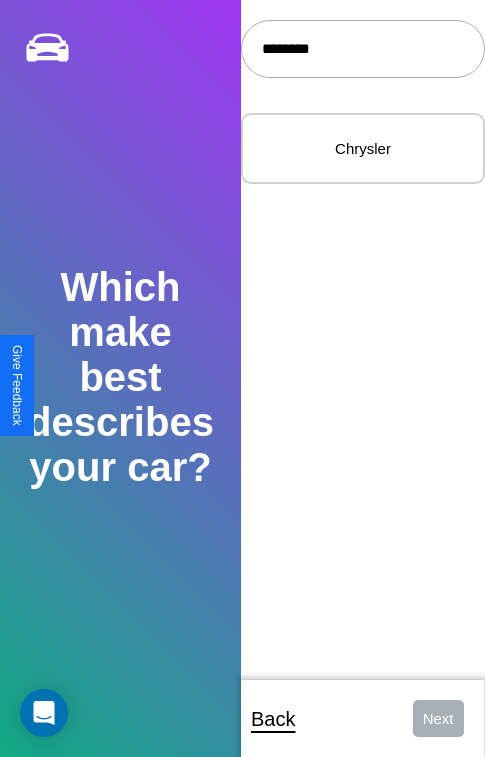 type on "********" 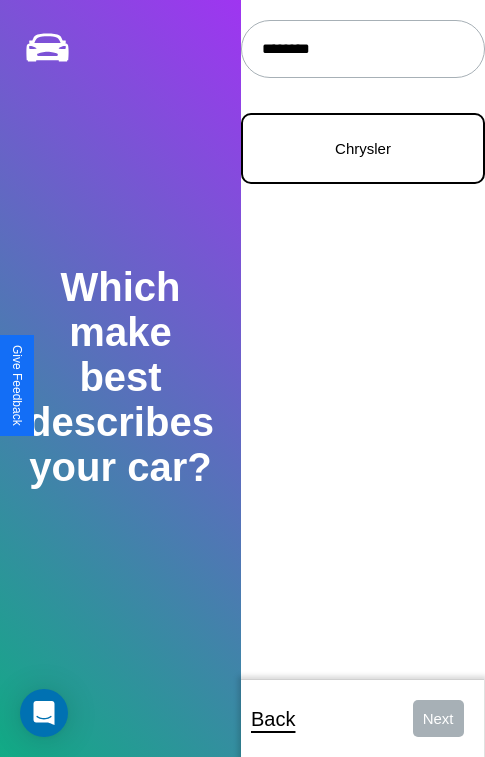 click on "Chrysler" at bounding box center [363, 148] 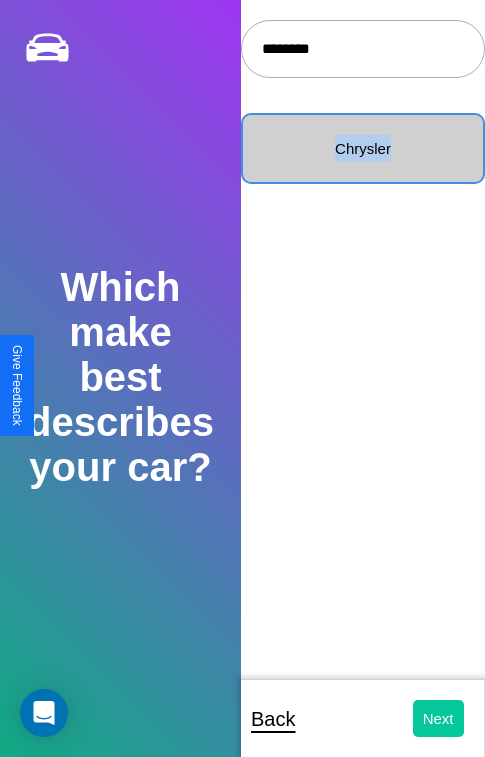 click on "Next" at bounding box center [438, 718] 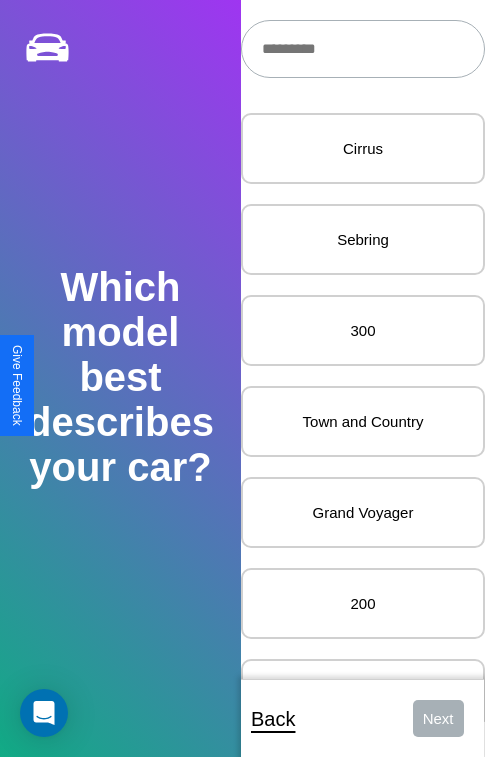 scroll, scrollTop: 27, scrollLeft: 0, axis: vertical 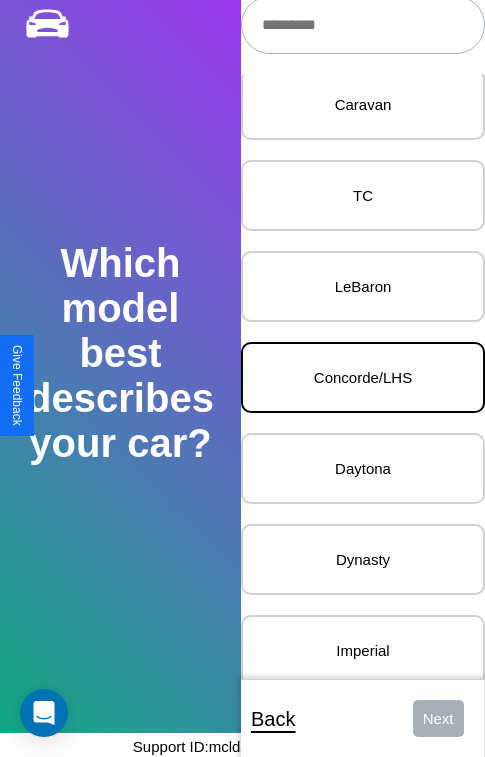 click on "Concorde/LHS" at bounding box center (363, 377) 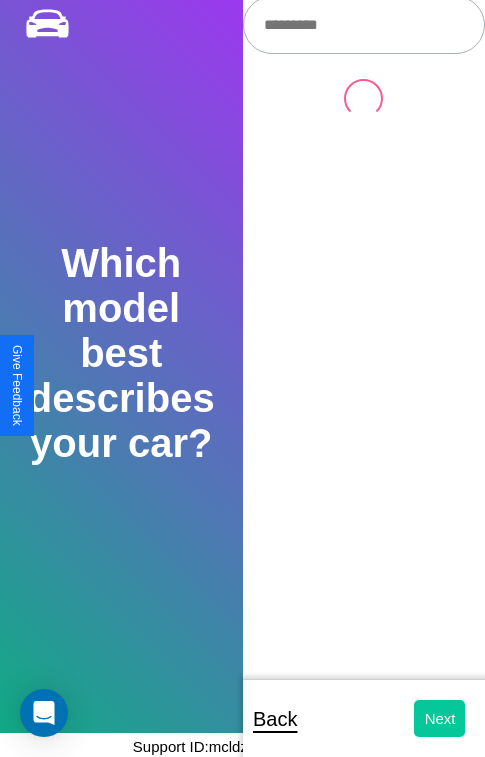 click on "Next" at bounding box center [439, 718] 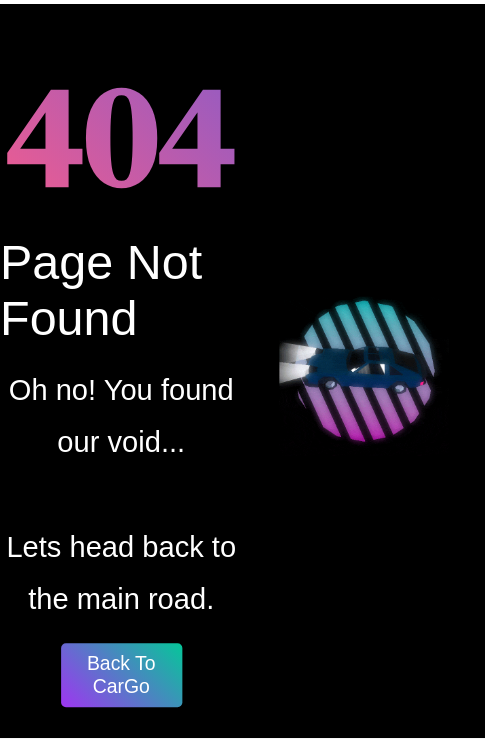 scroll, scrollTop: 0, scrollLeft: 0, axis: both 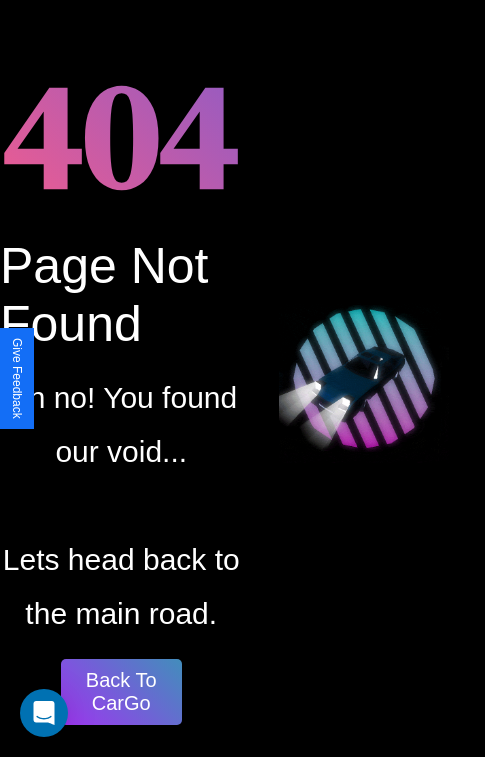 click on "Back To CarGo" at bounding box center [121, 692] 